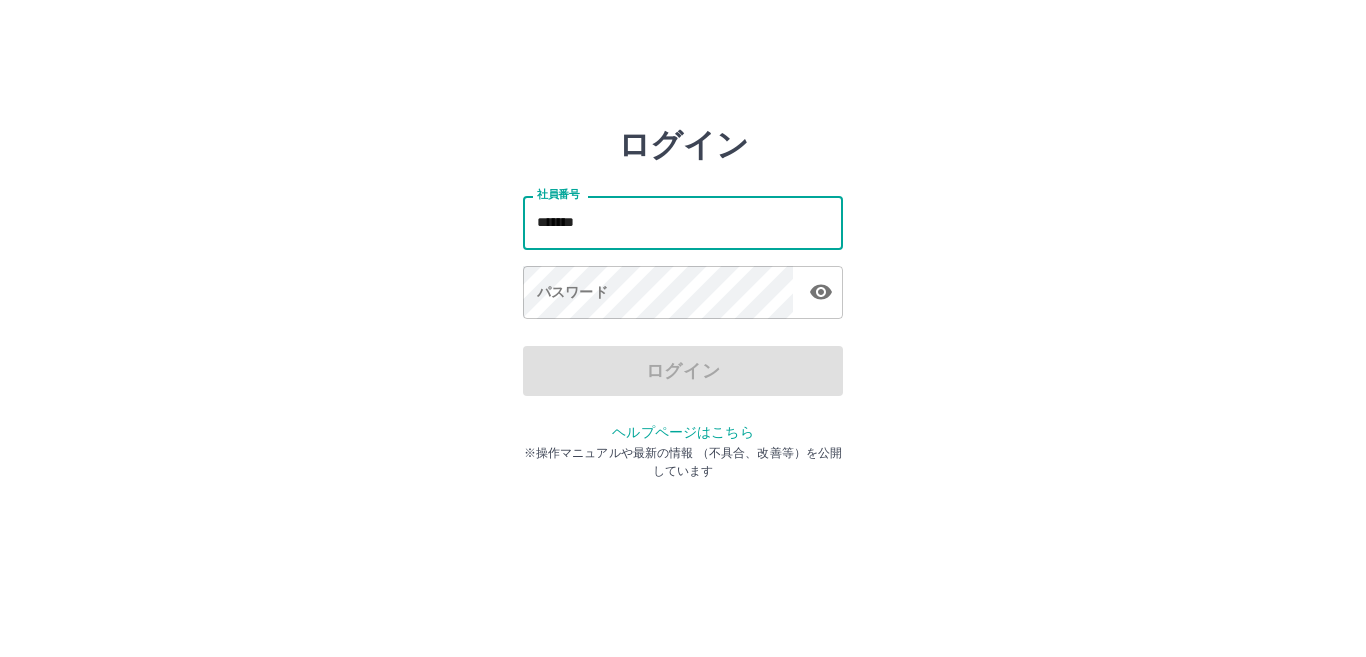 scroll, scrollTop: 0, scrollLeft: 0, axis: both 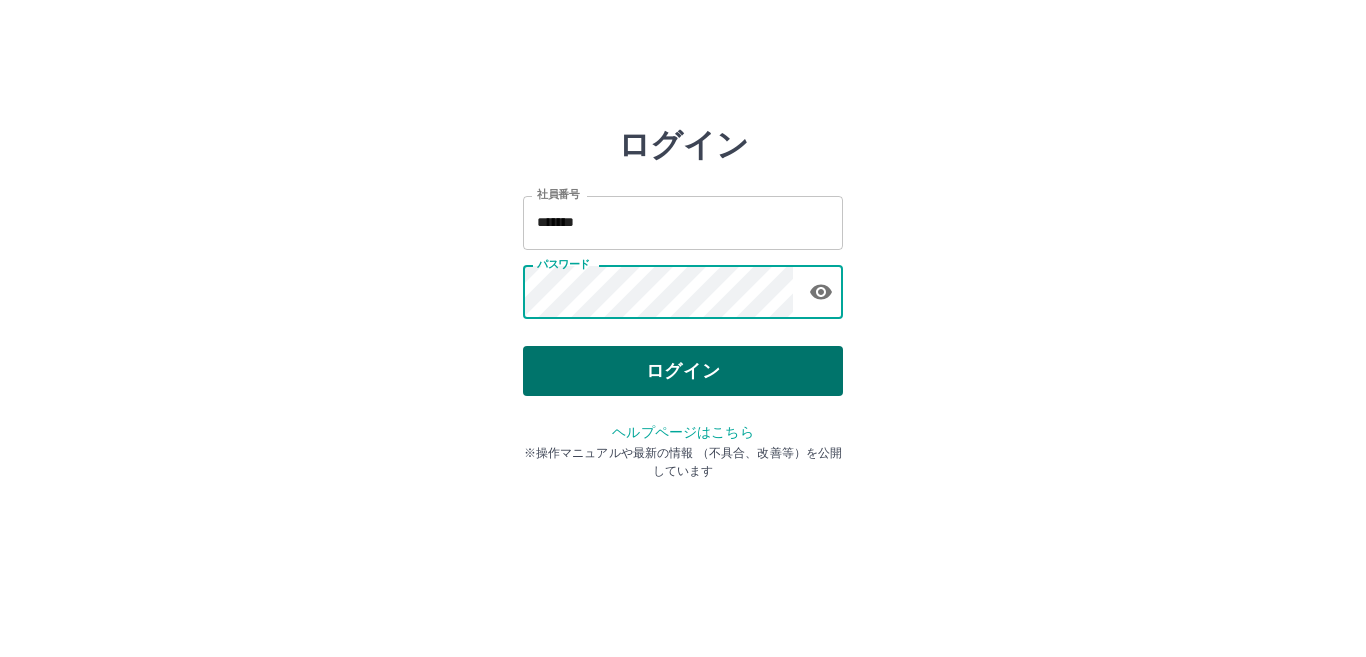click on "ログイン" at bounding box center (683, 371) 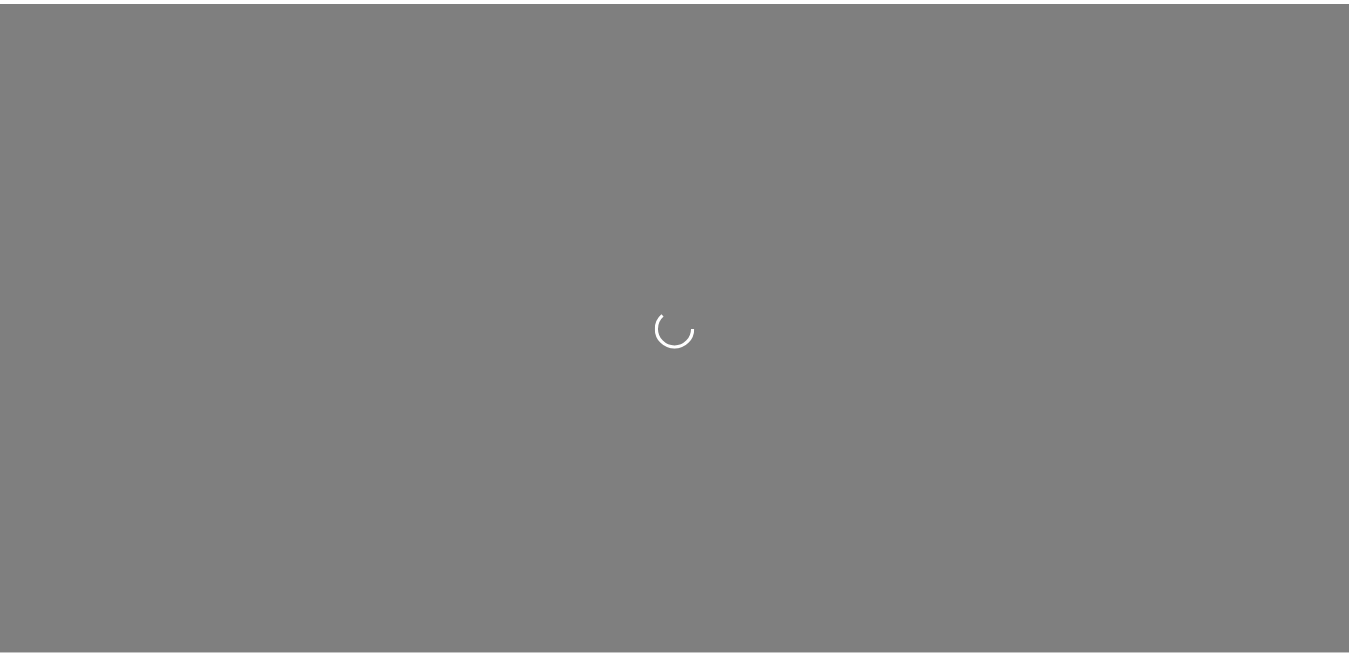 scroll, scrollTop: 0, scrollLeft: 0, axis: both 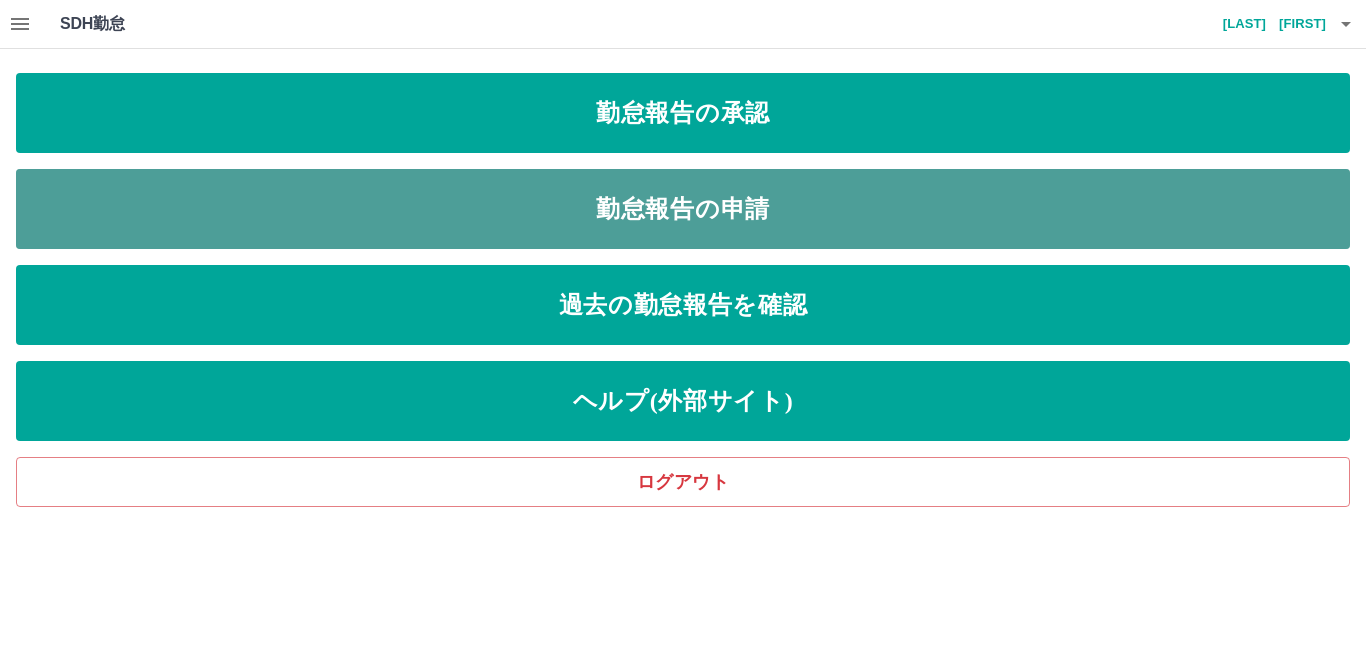 click on "勤怠報告の申請" at bounding box center (683, 209) 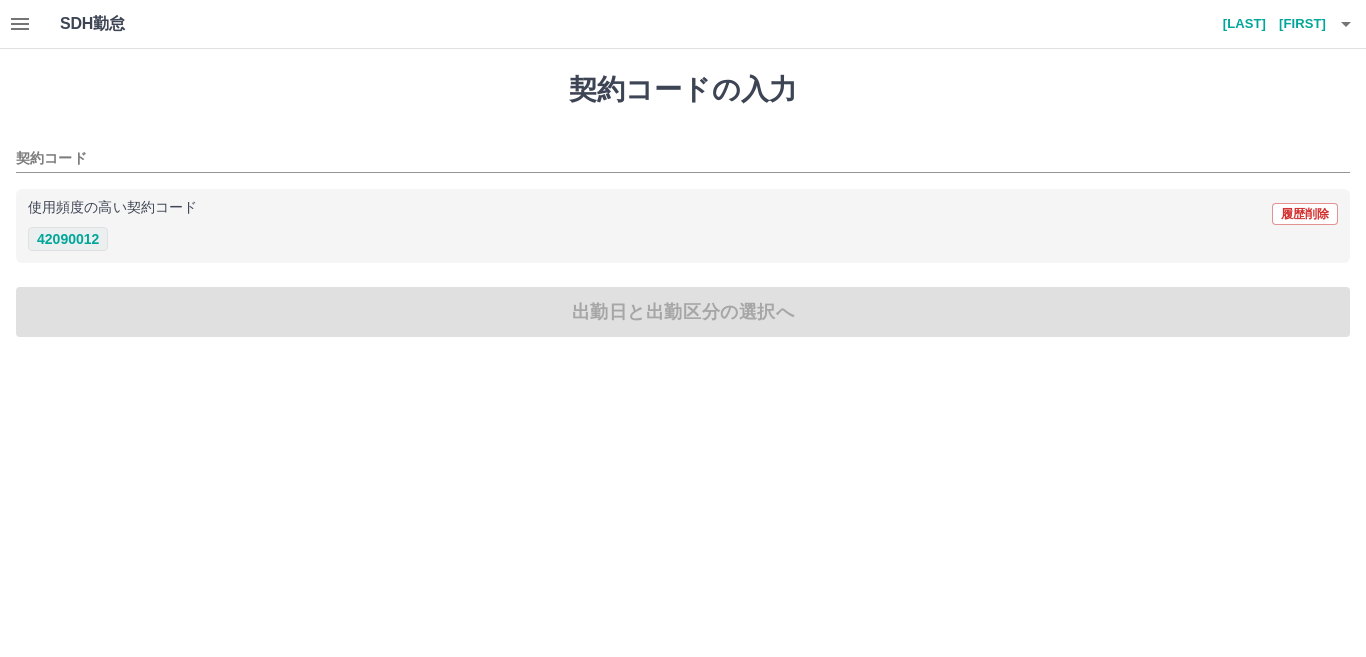 click on "42090012" at bounding box center (68, 239) 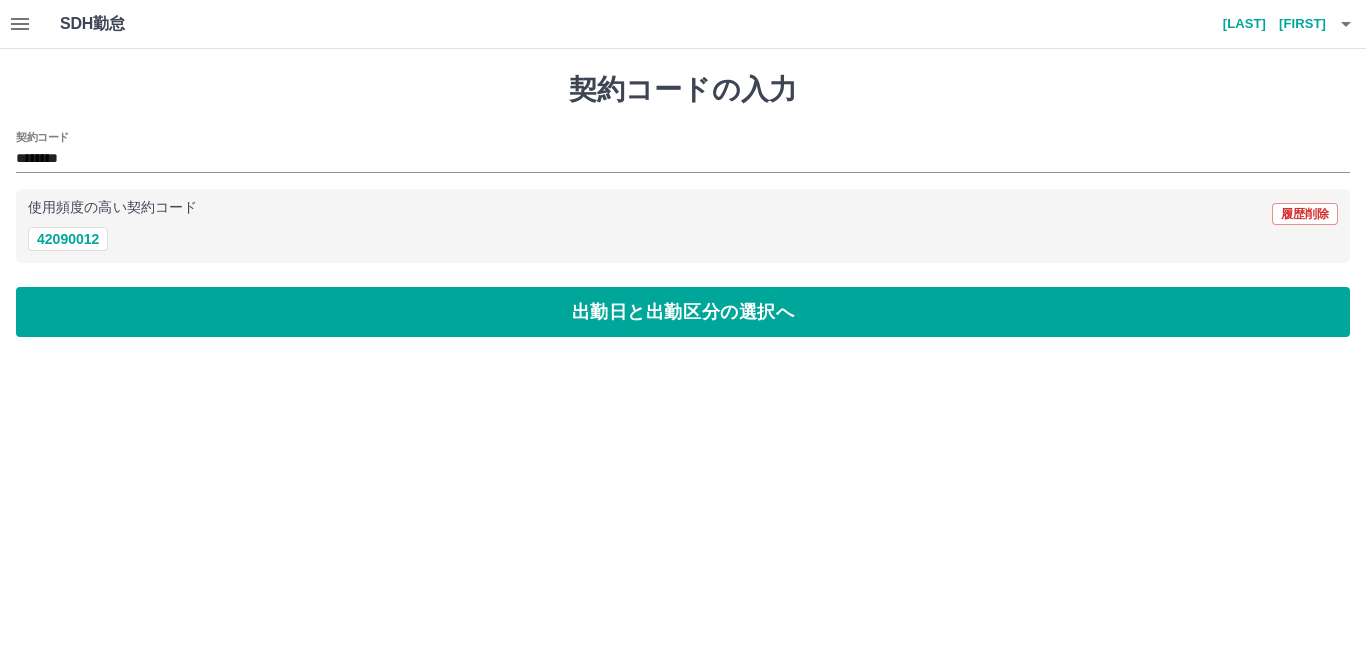 click on "契約コードの入力 契約コード ******** 使用頻度の高い契約コード 履歴削除 [CONTRACT_CODE] 出勤日と出勤区分の選択へ" at bounding box center (683, 205) 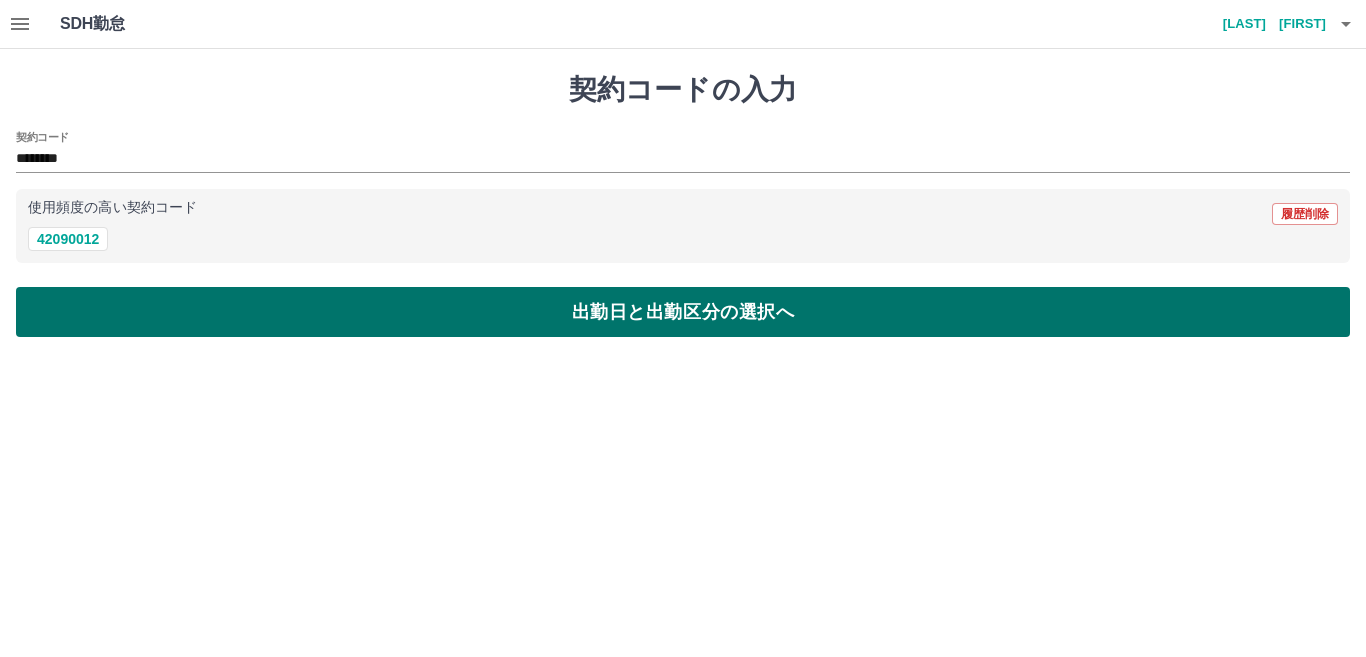 click on "出勤日と出勤区分の選択へ" at bounding box center [683, 312] 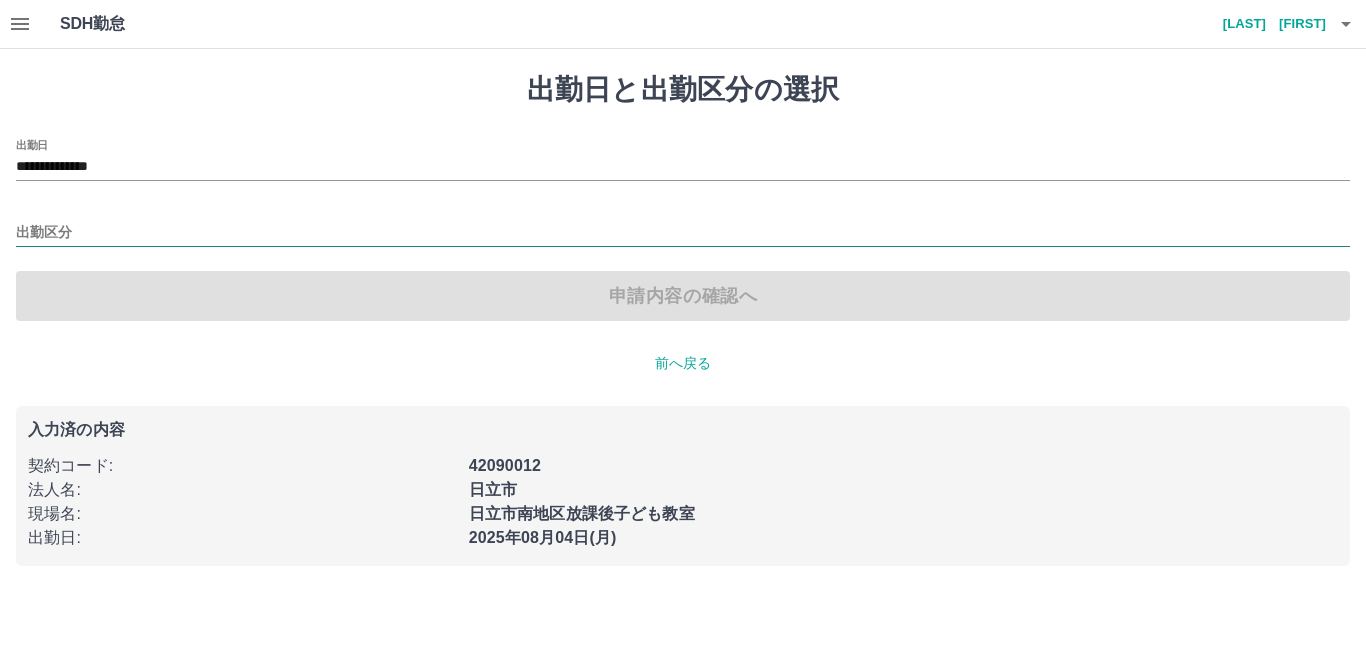 click on "出勤区分" at bounding box center [683, 233] 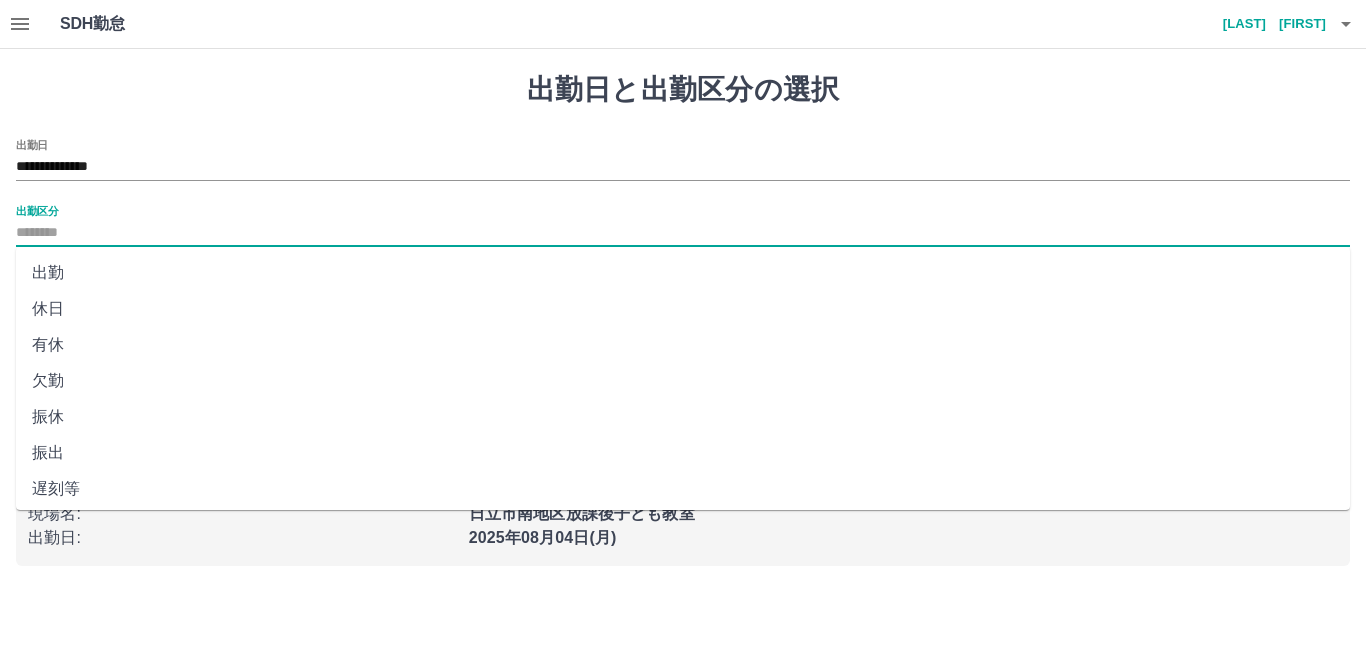 click on "出勤" at bounding box center [683, 273] 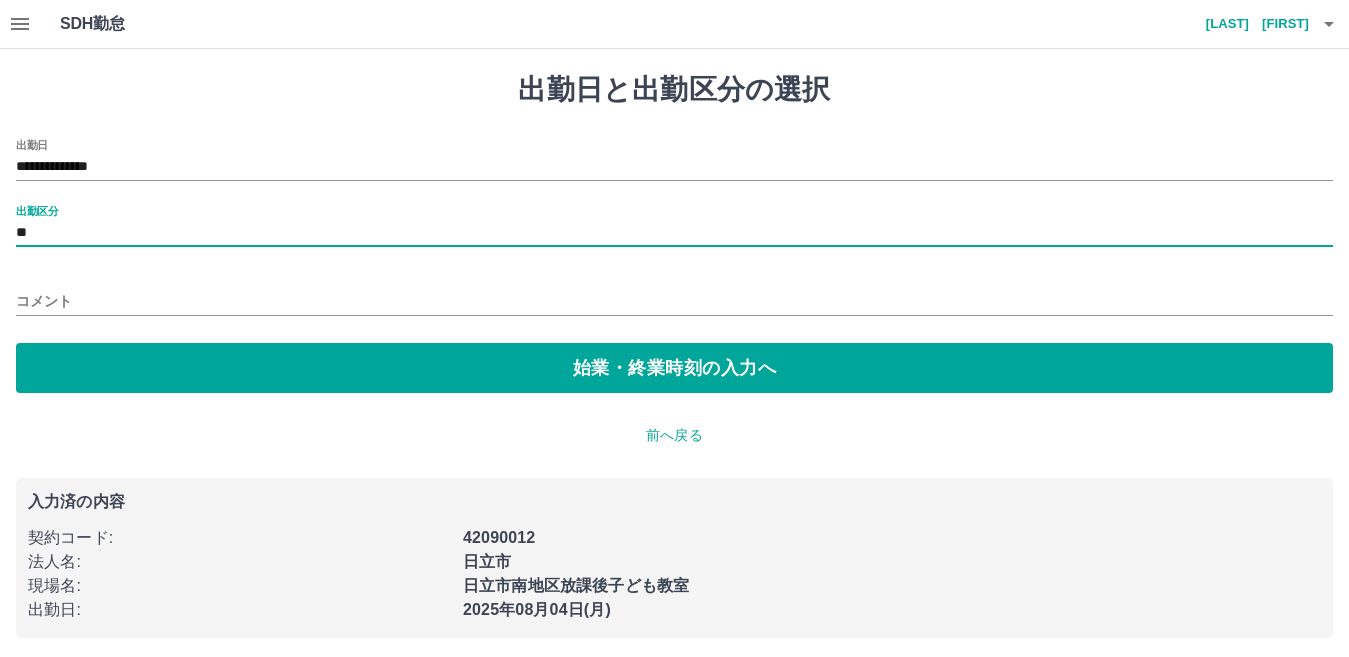 click on "**********" at bounding box center (674, 266) 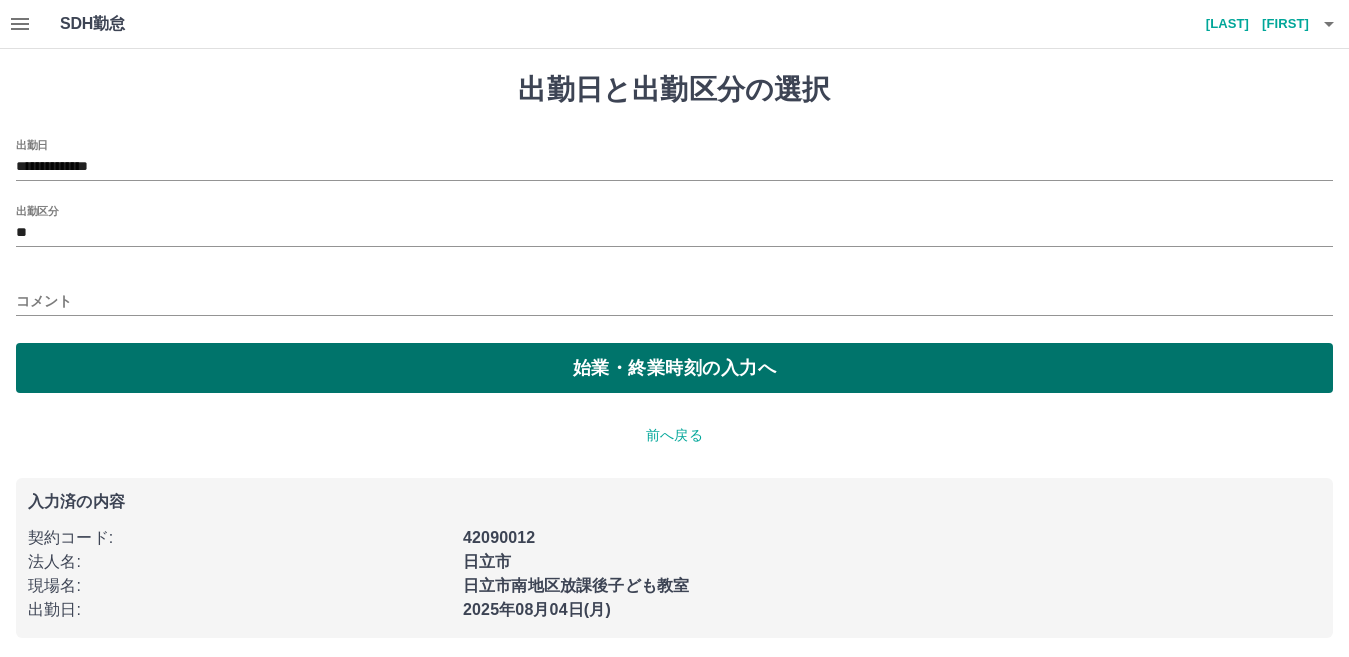 click on "始業・終業時刻の入力へ" at bounding box center (674, 368) 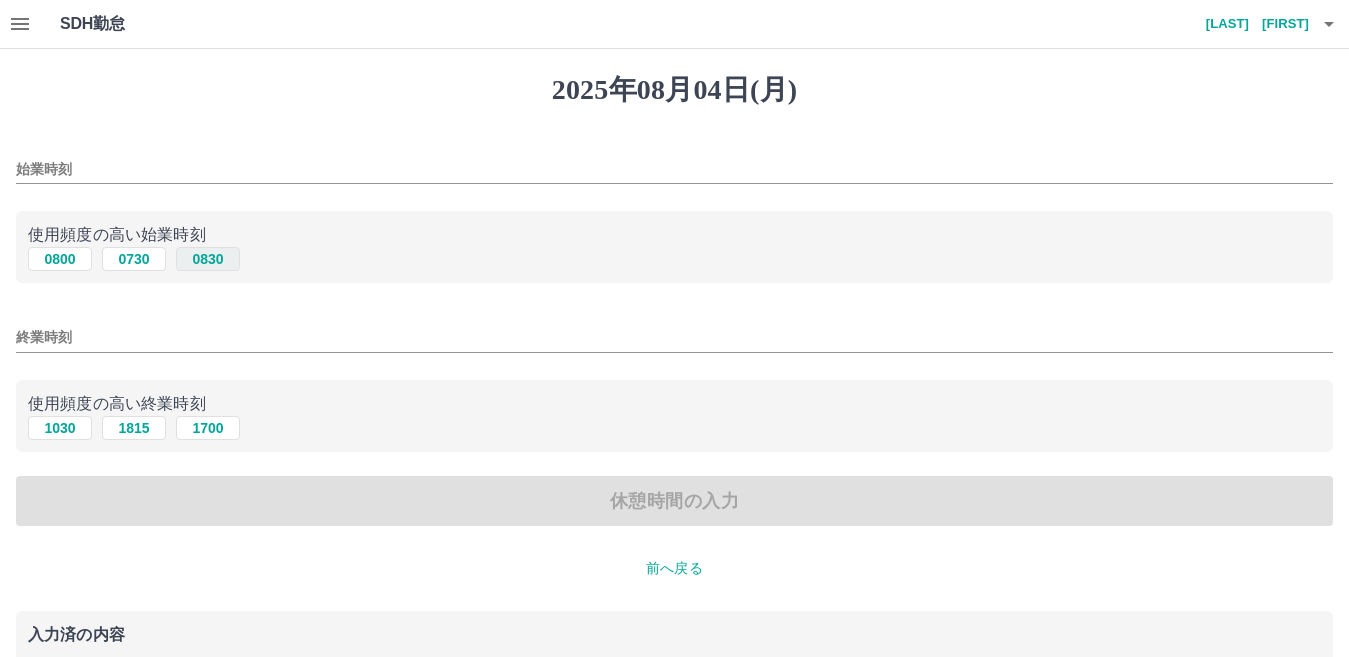 click on "0830" at bounding box center (208, 259) 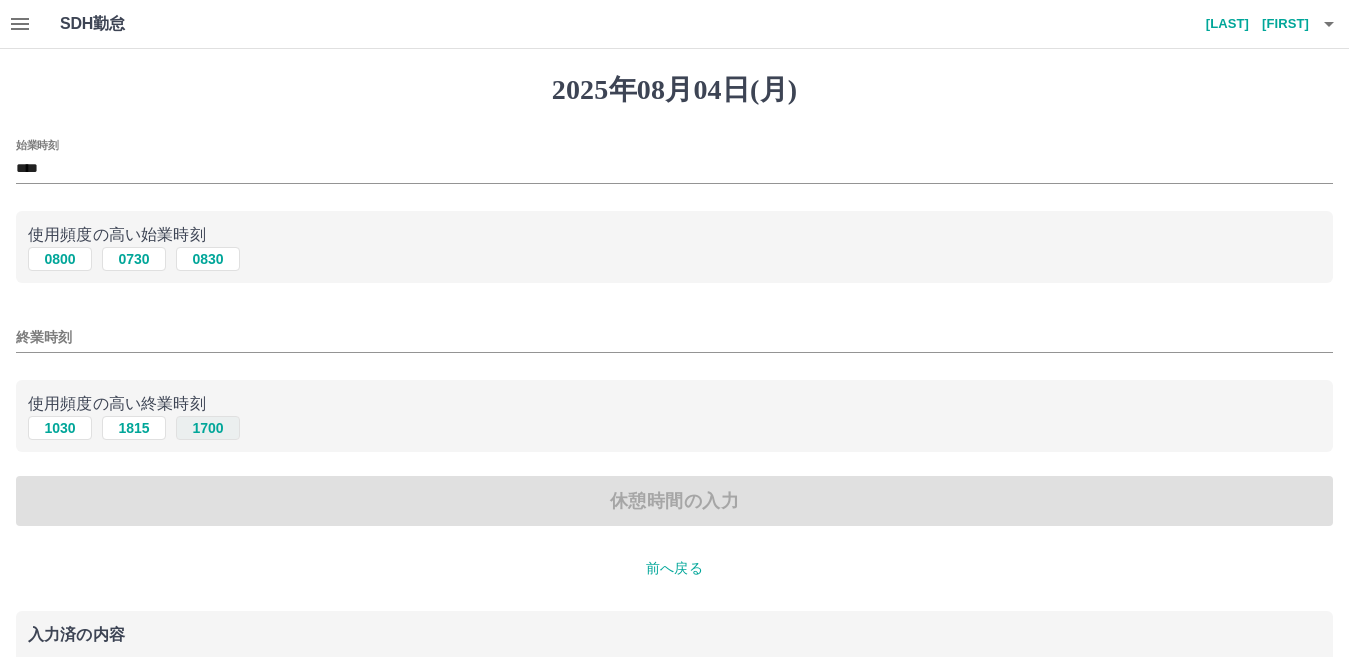click on "1700" at bounding box center (208, 428) 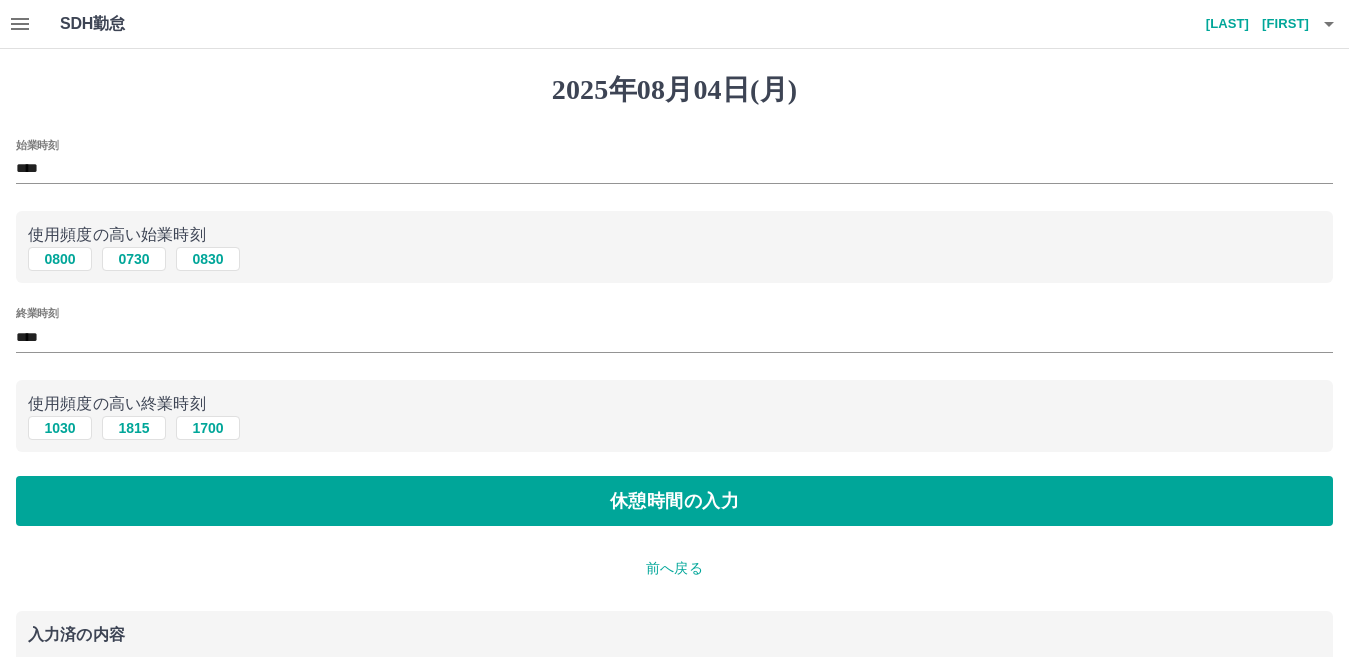 click on "始業時刻 **** 使用頻度の高い始業時刻 [TIME] [TIME] [TIME] 終業時刻 **** 使用頻度の高い終業時刻 [TIME] [TIME] [TIME] 休憩時間の入力" at bounding box center (674, 333) 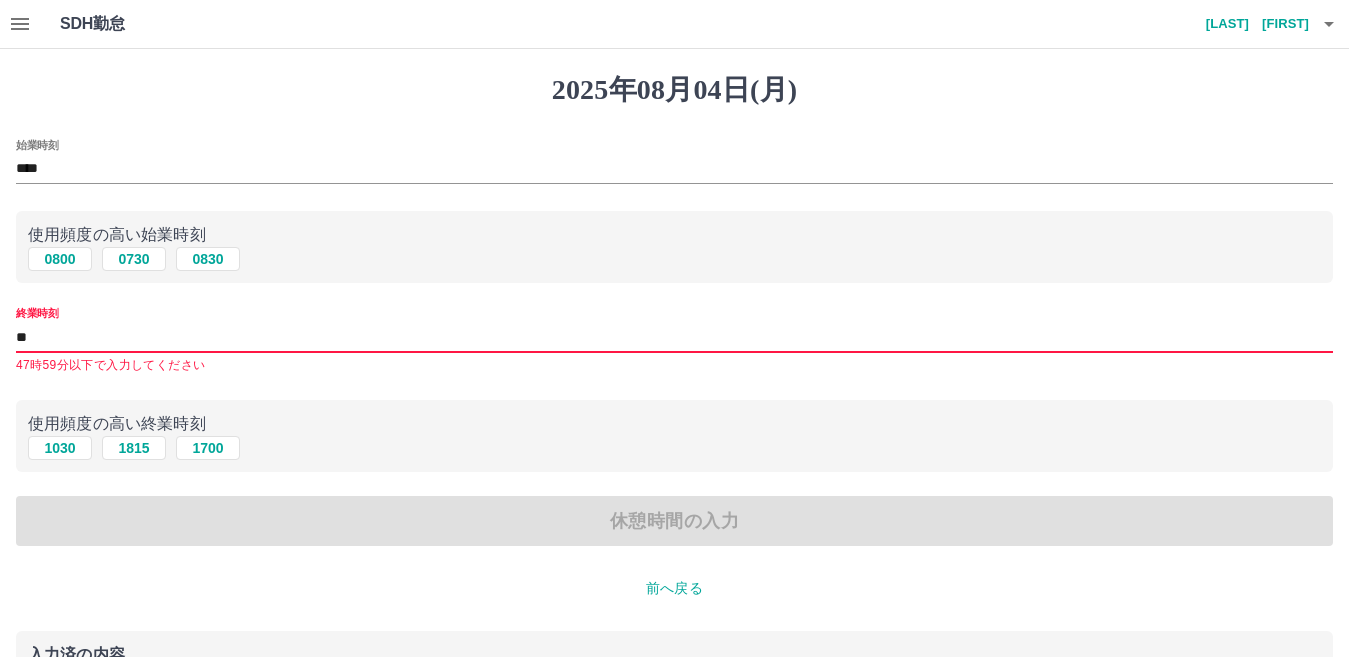 type on "*" 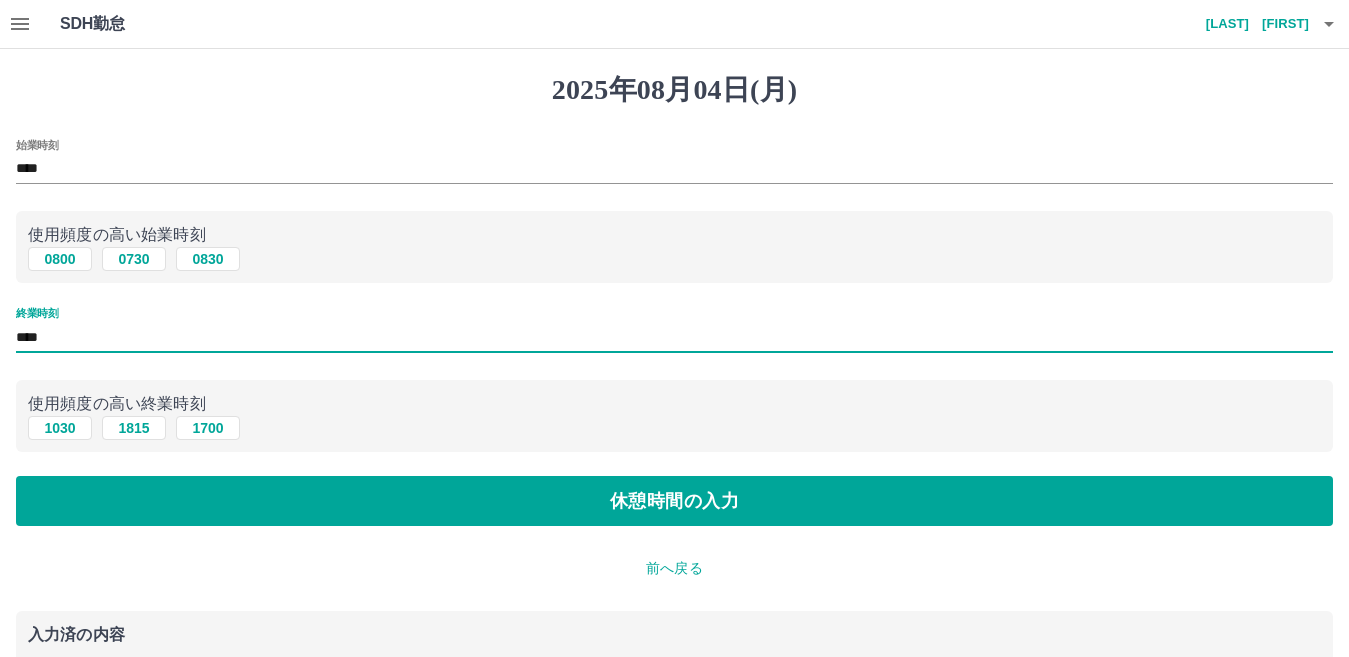 type on "****" 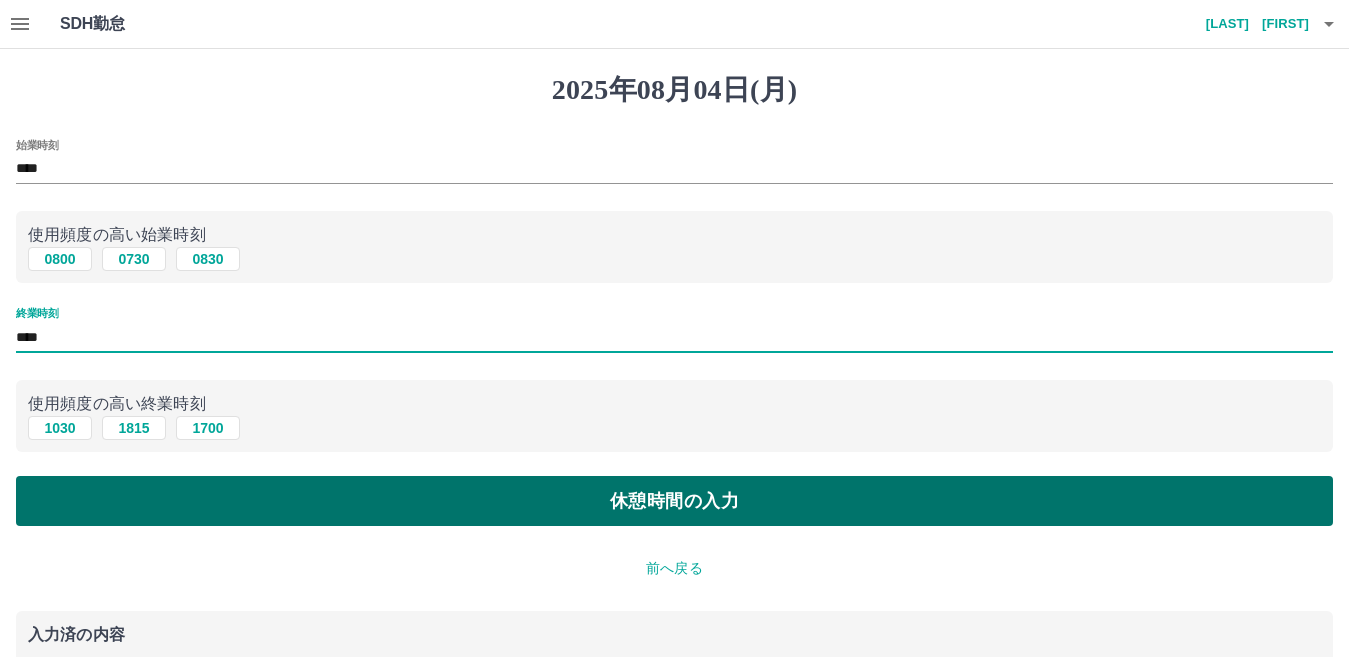 click on "休憩時間の入力" at bounding box center (674, 501) 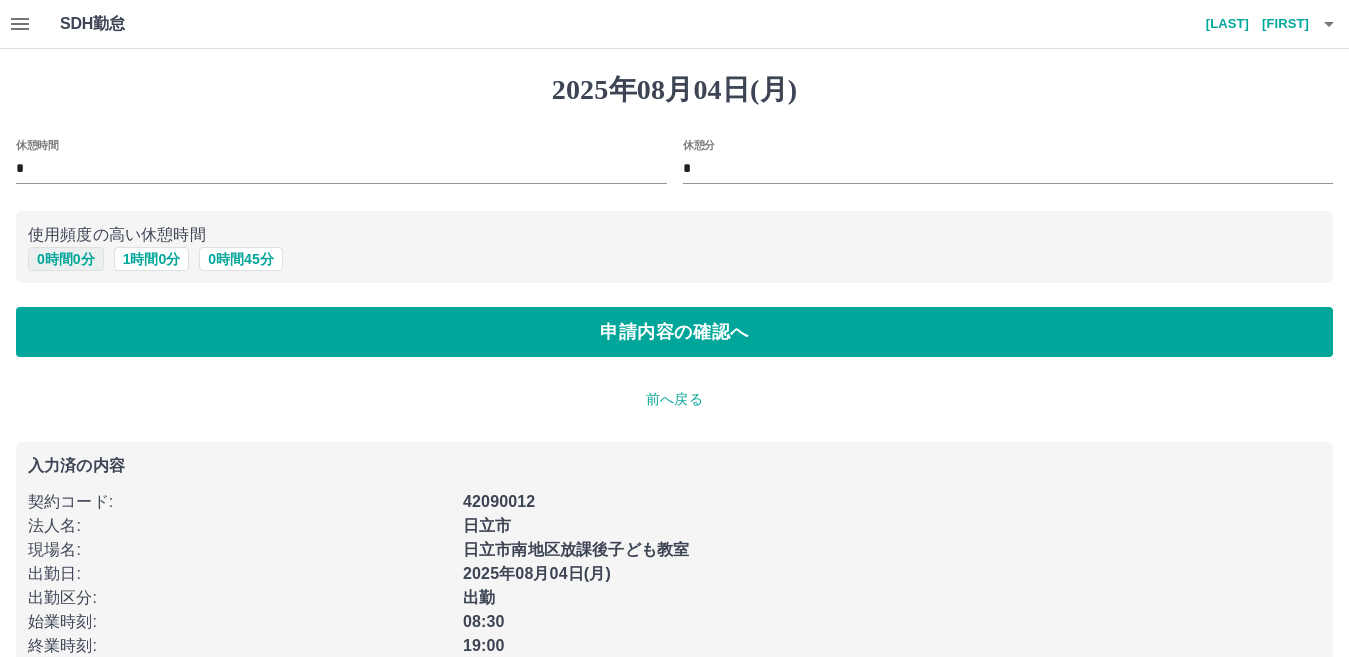 click on "0 時間 0 分" at bounding box center [66, 259] 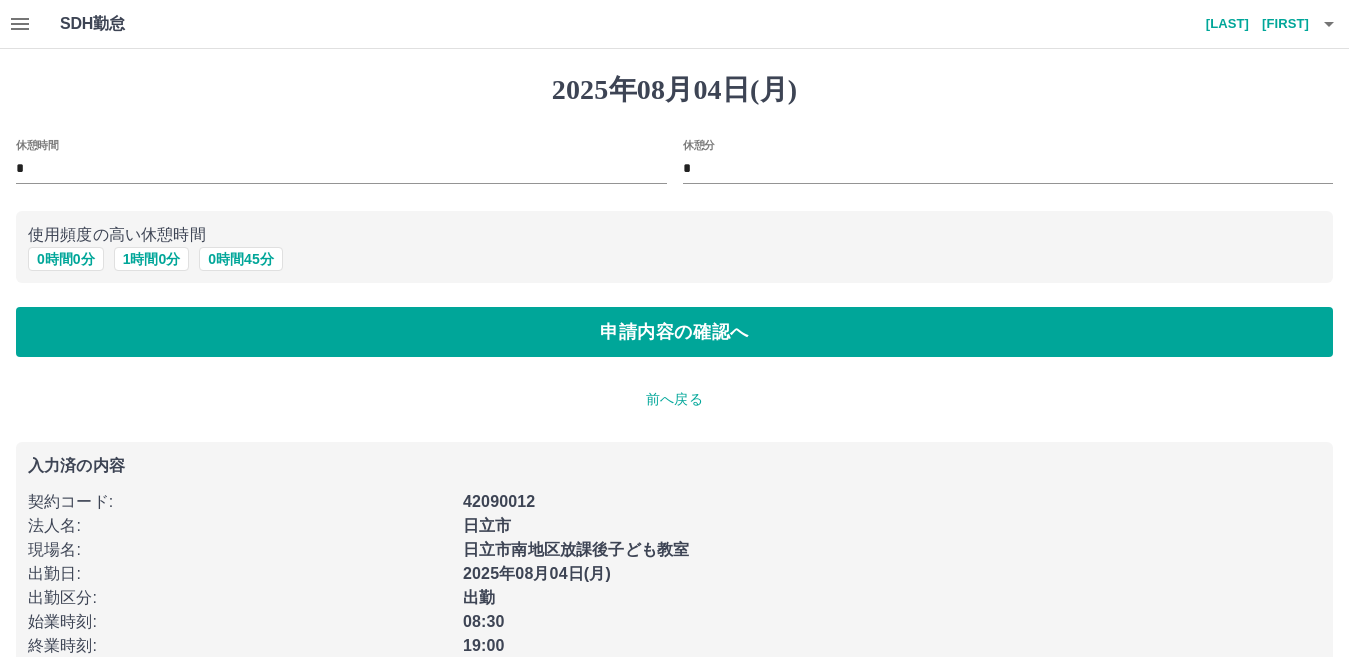 drag, startPoint x: 159, startPoint y: 256, endPoint x: 169, endPoint y: 294, distance: 39.293766 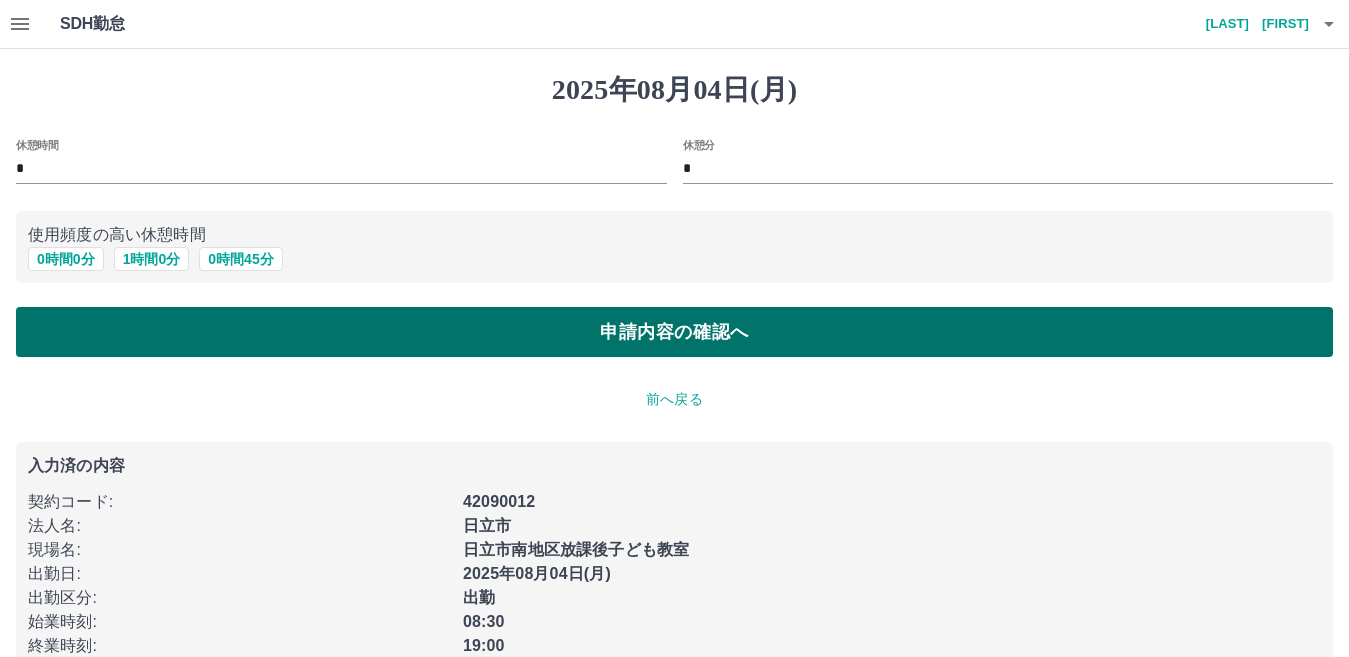click on "申請内容の確認へ" at bounding box center (674, 332) 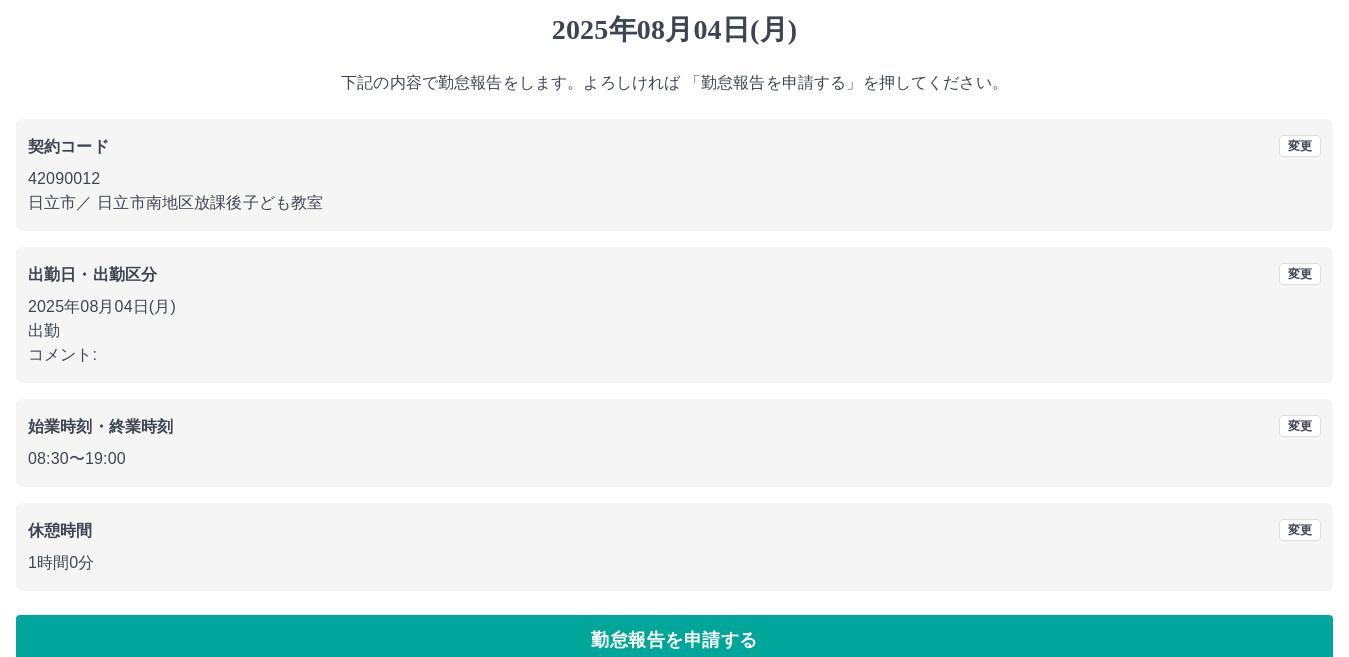 scroll, scrollTop: 92, scrollLeft: 0, axis: vertical 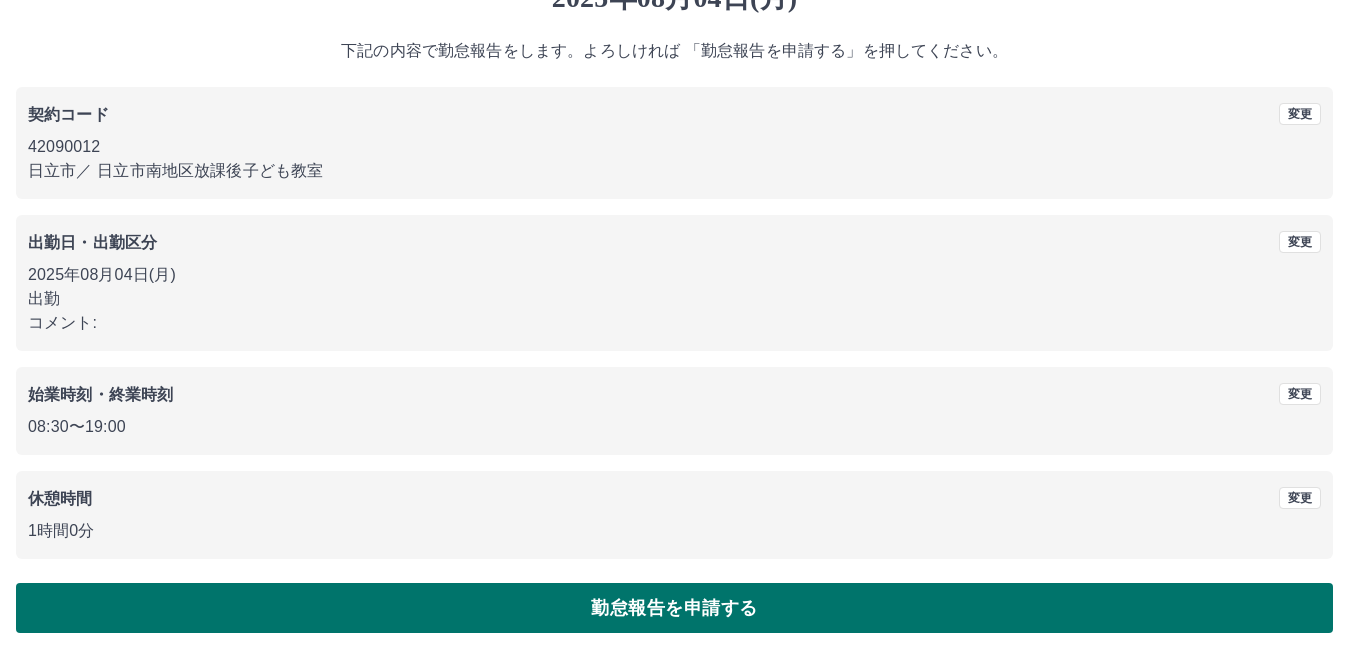 click on "勤怠報告を申請する" at bounding box center (674, 608) 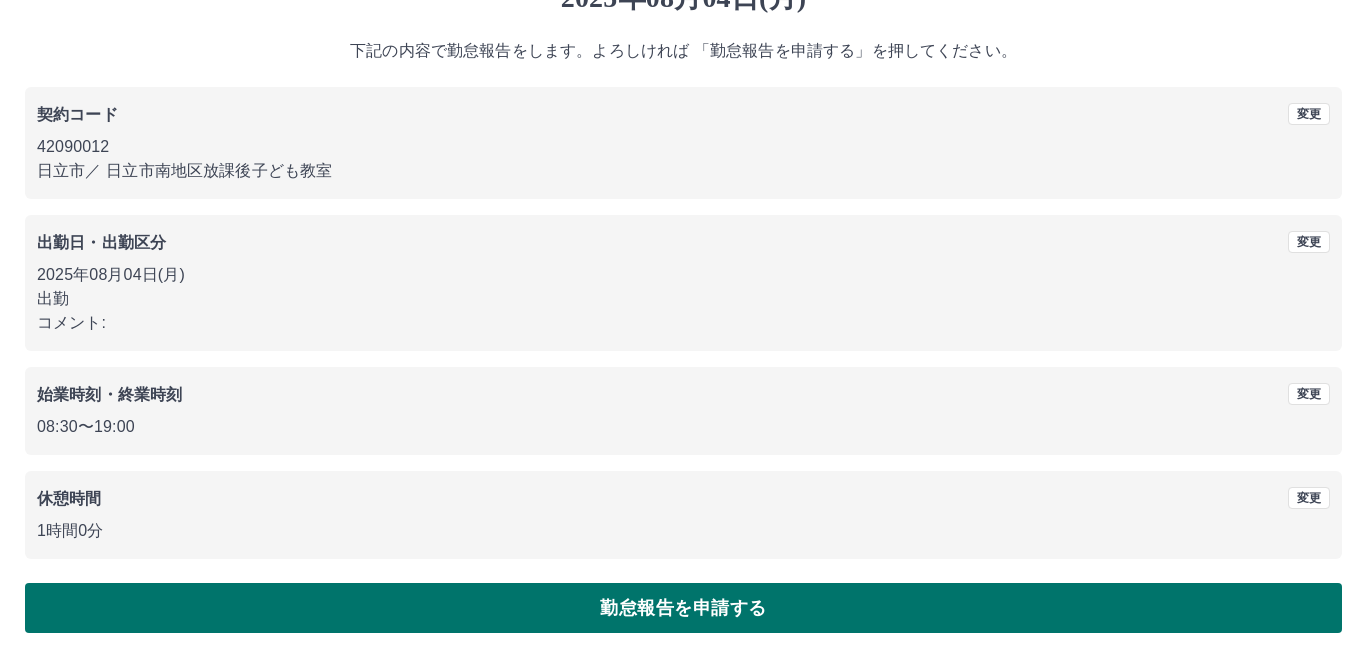 scroll, scrollTop: 0, scrollLeft: 0, axis: both 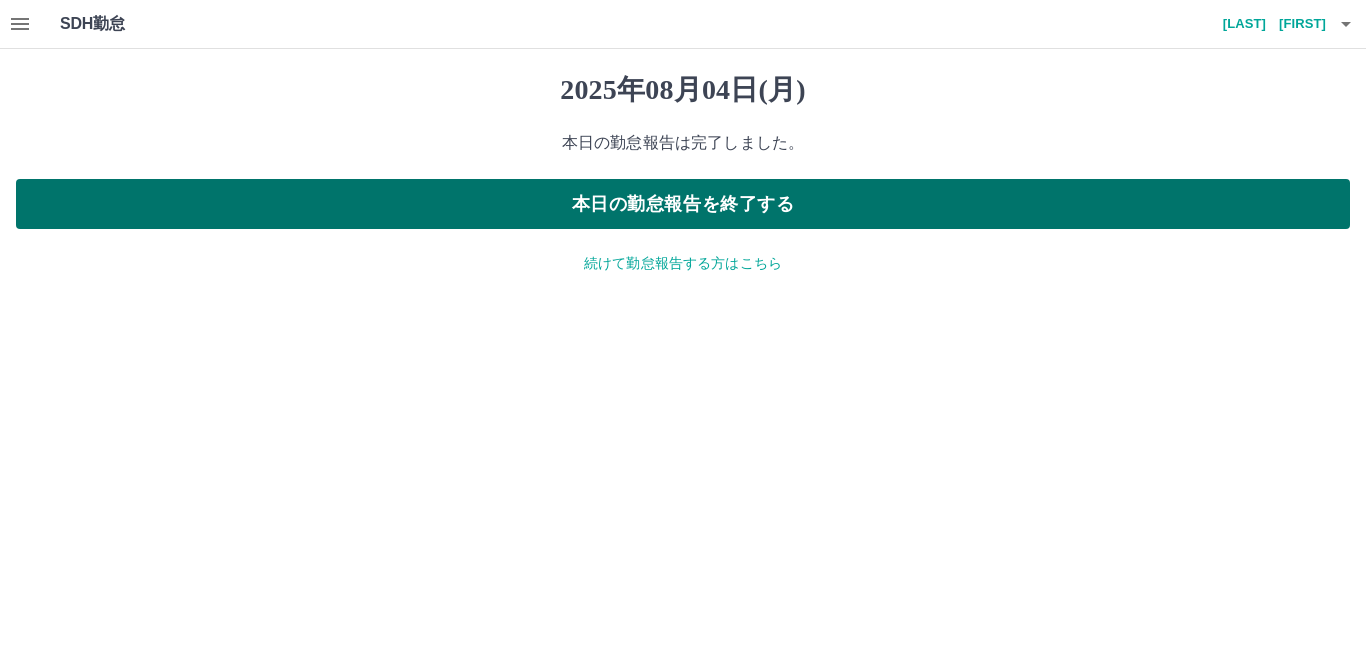 click on "本日の勤怠報告を終了する" at bounding box center [683, 204] 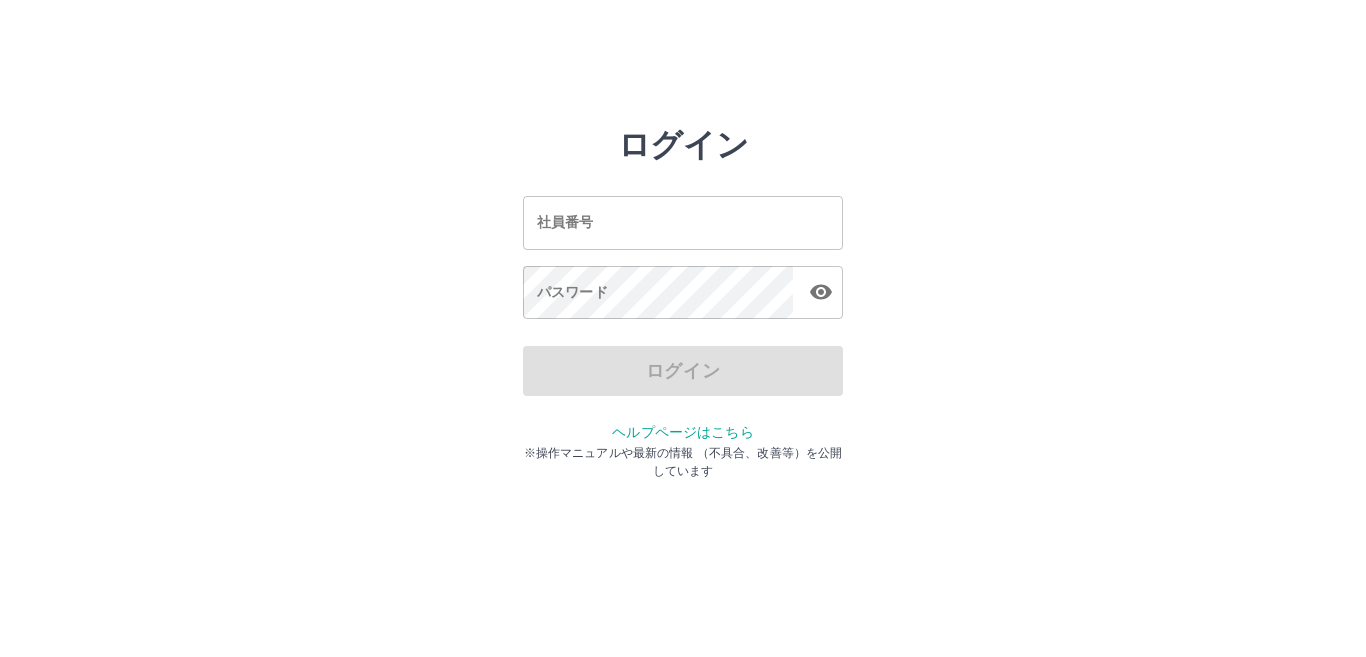 scroll, scrollTop: 0, scrollLeft: 0, axis: both 